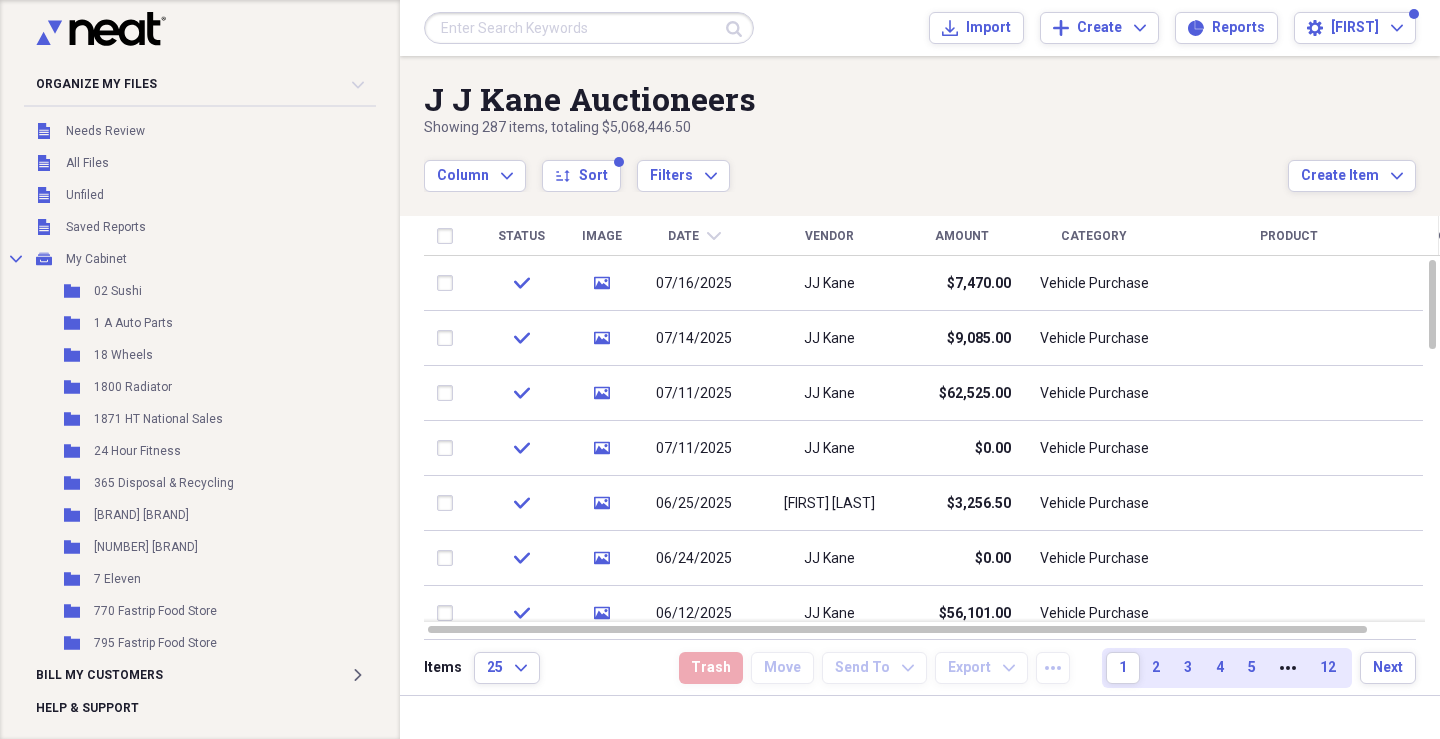 scroll, scrollTop: 0, scrollLeft: 0, axis: both 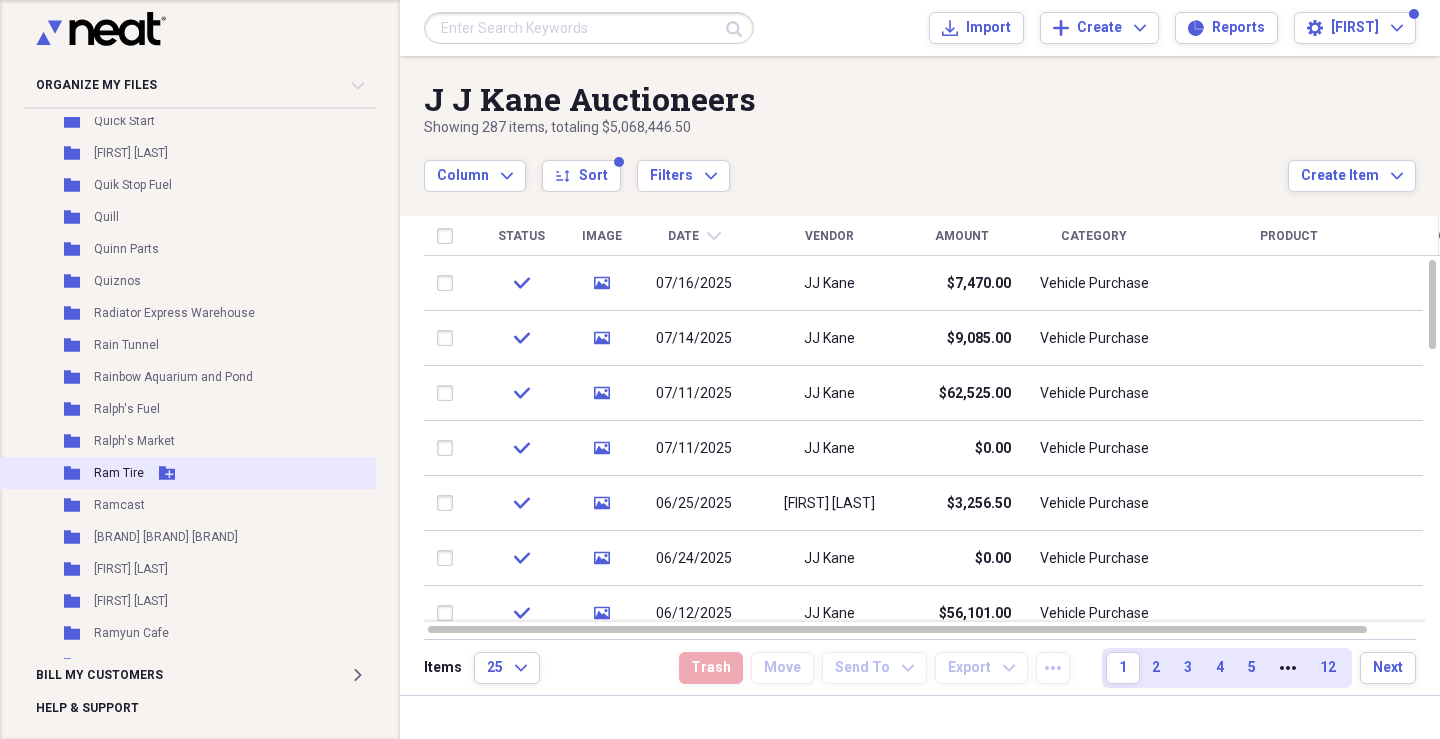 click on "Ram Tire" at bounding box center [119, 473] 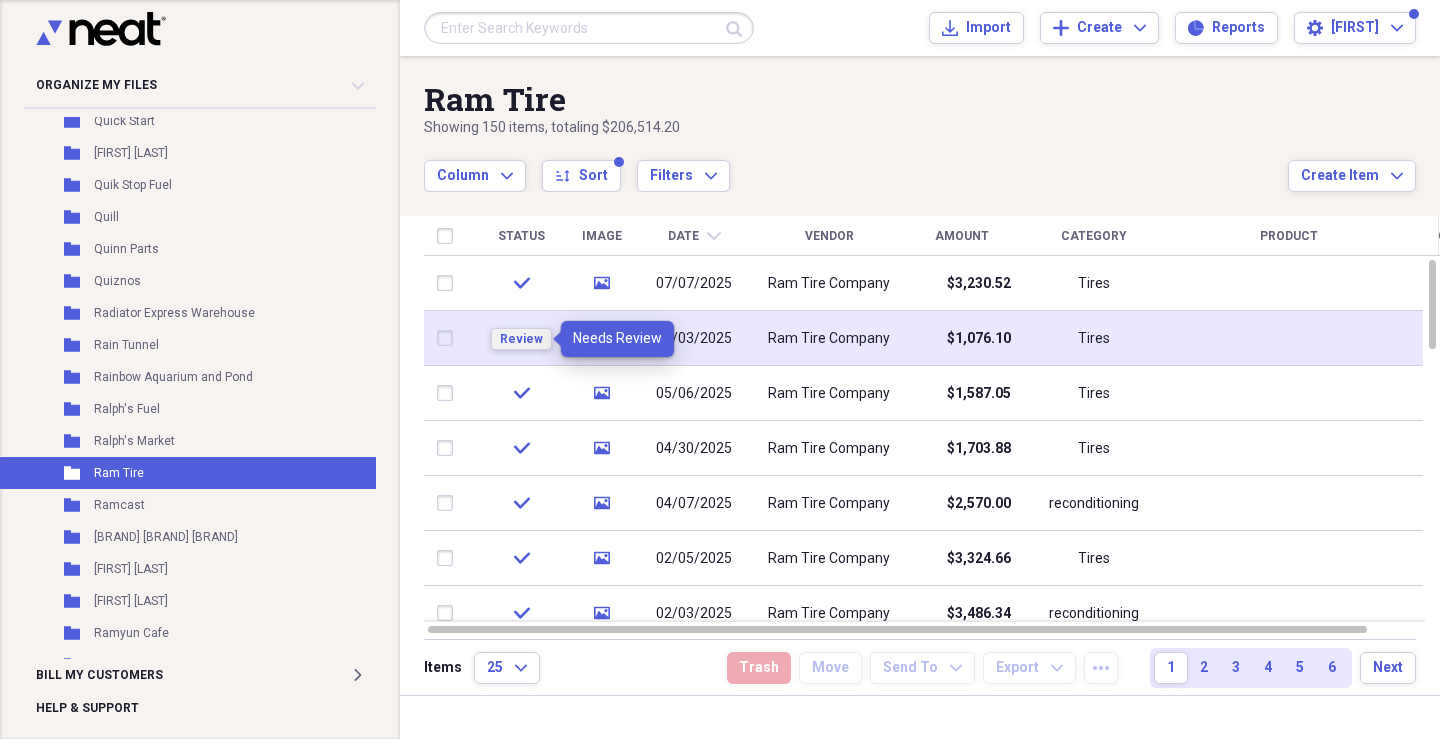 click on "Review" at bounding box center [521, 339] 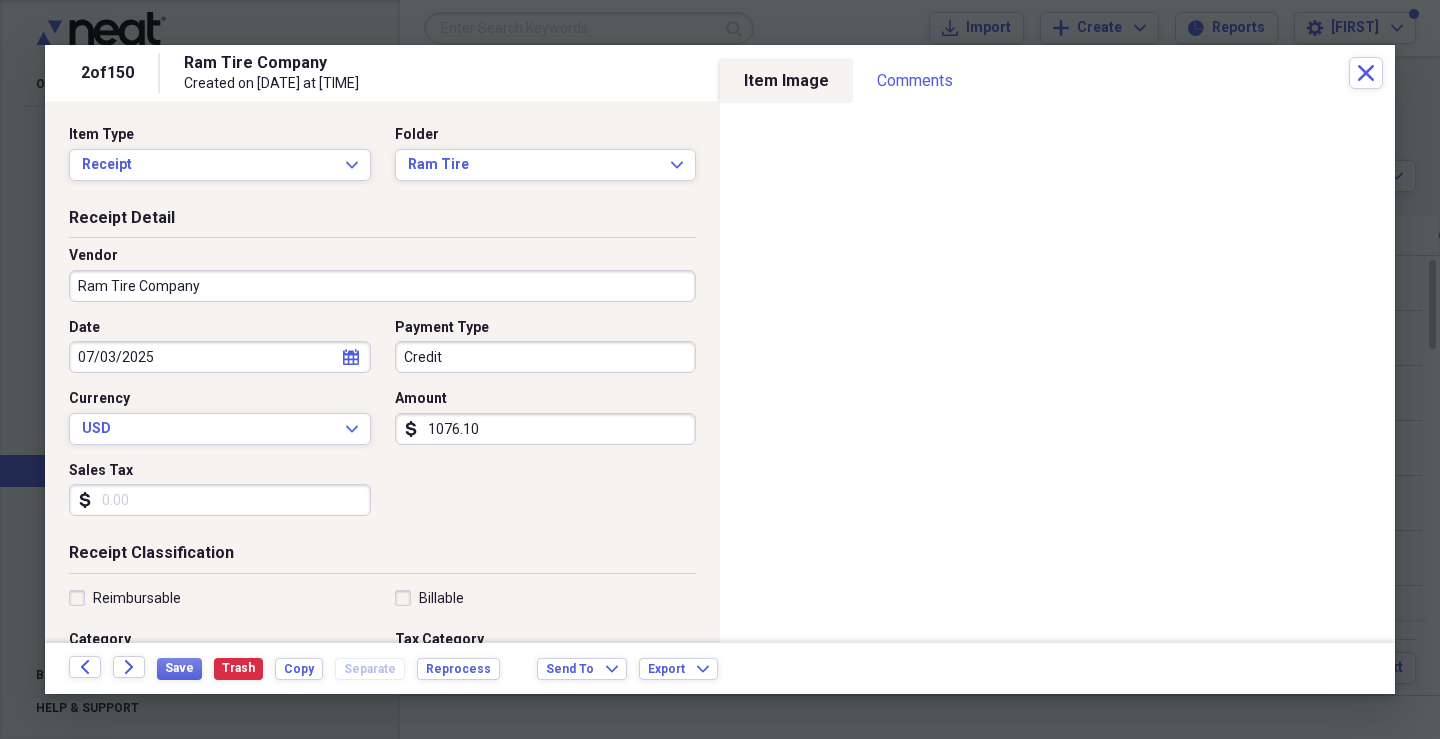 click on "Credit" at bounding box center [546, 357] 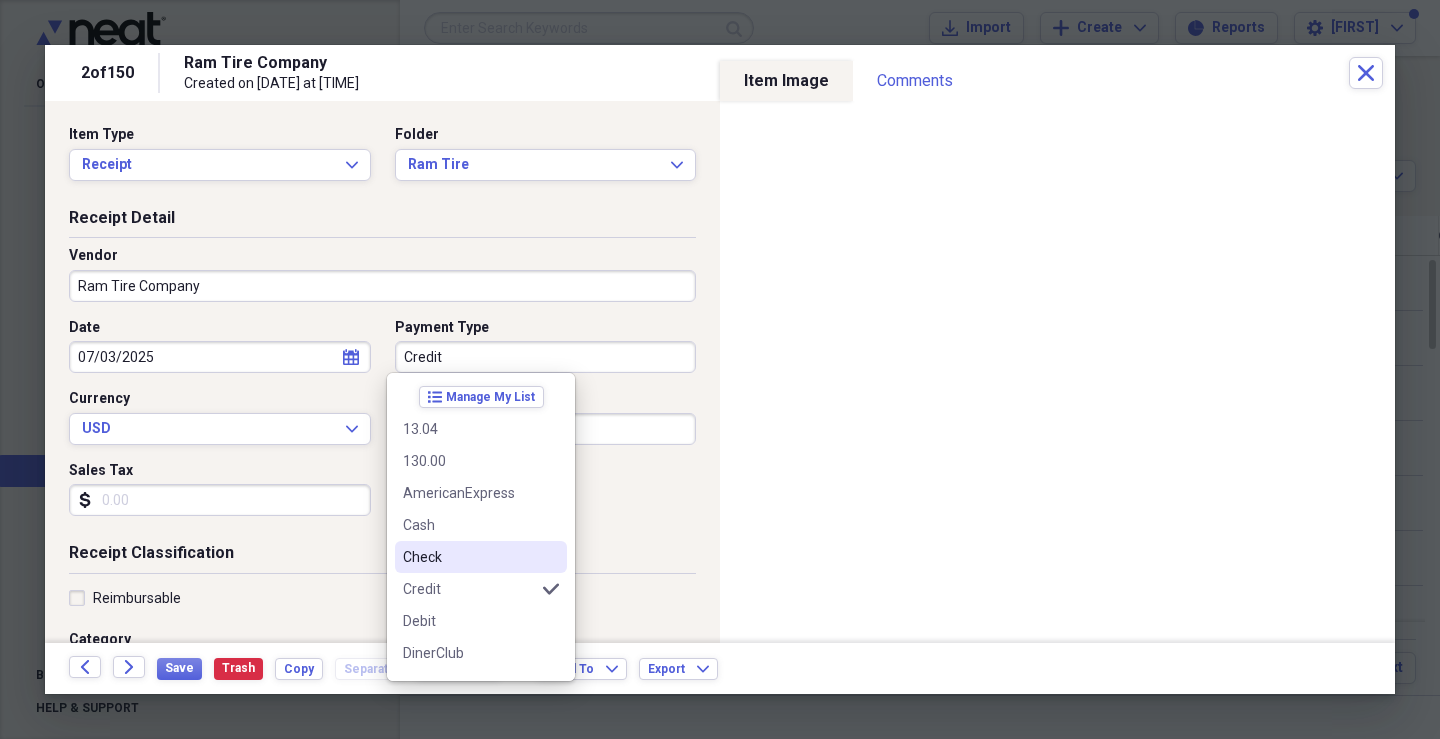 click on "Check" at bounding box center [469, 557] 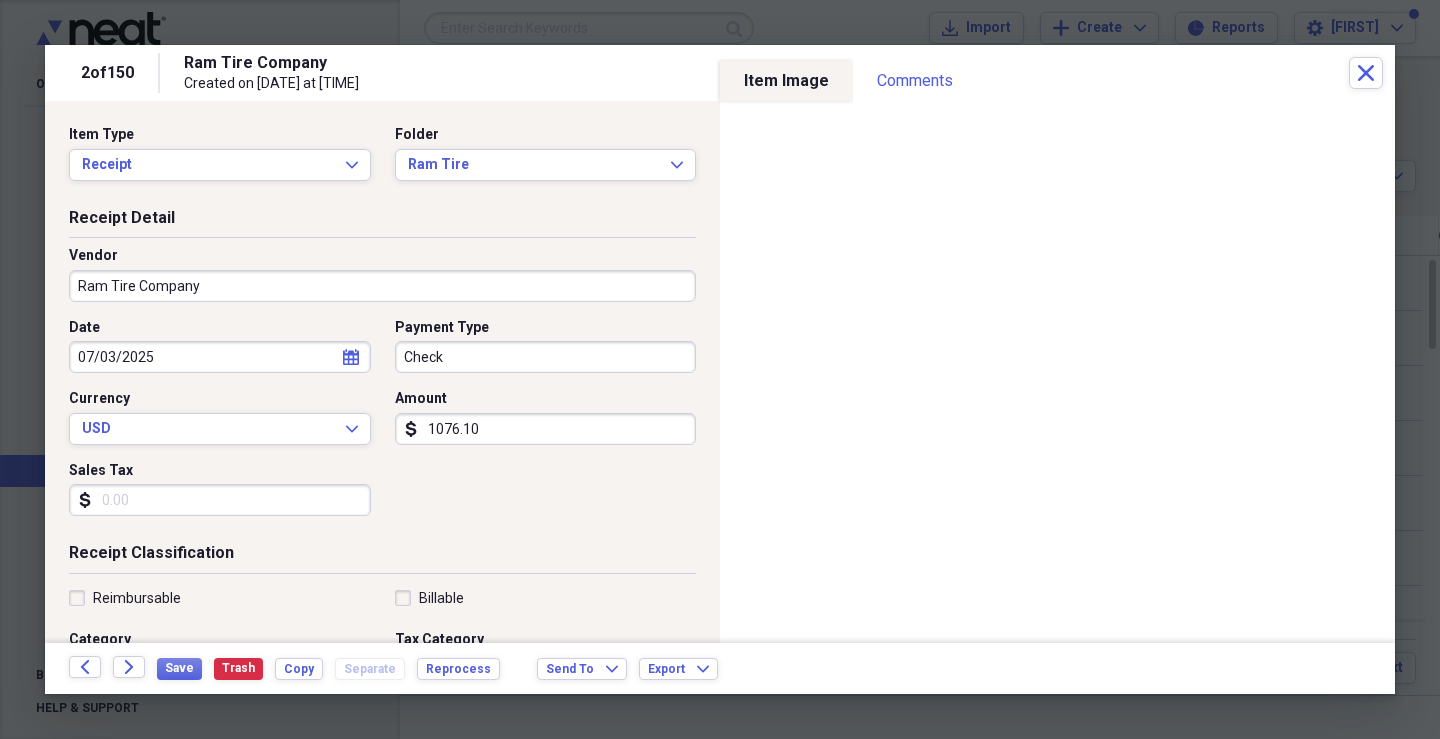 click 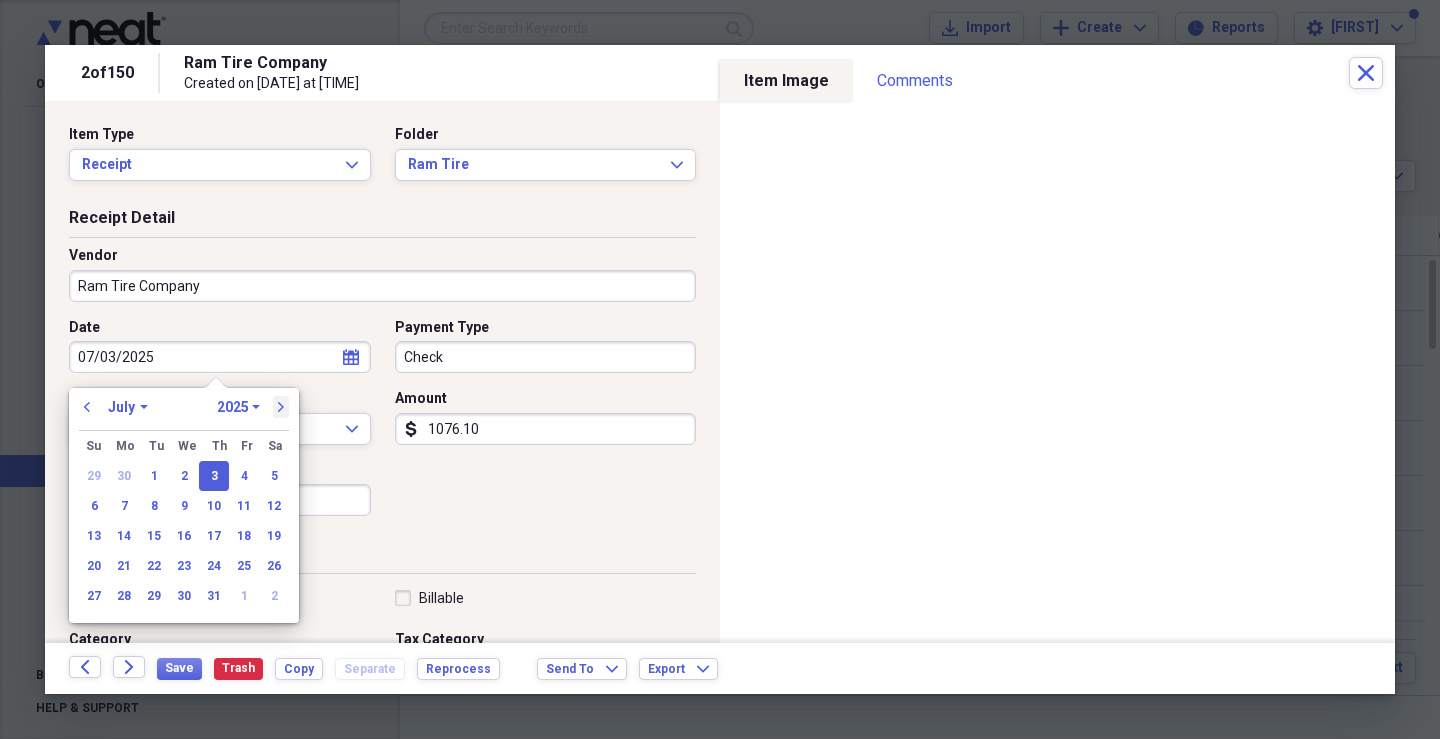 click on "next" at bounding box center [281, 407] 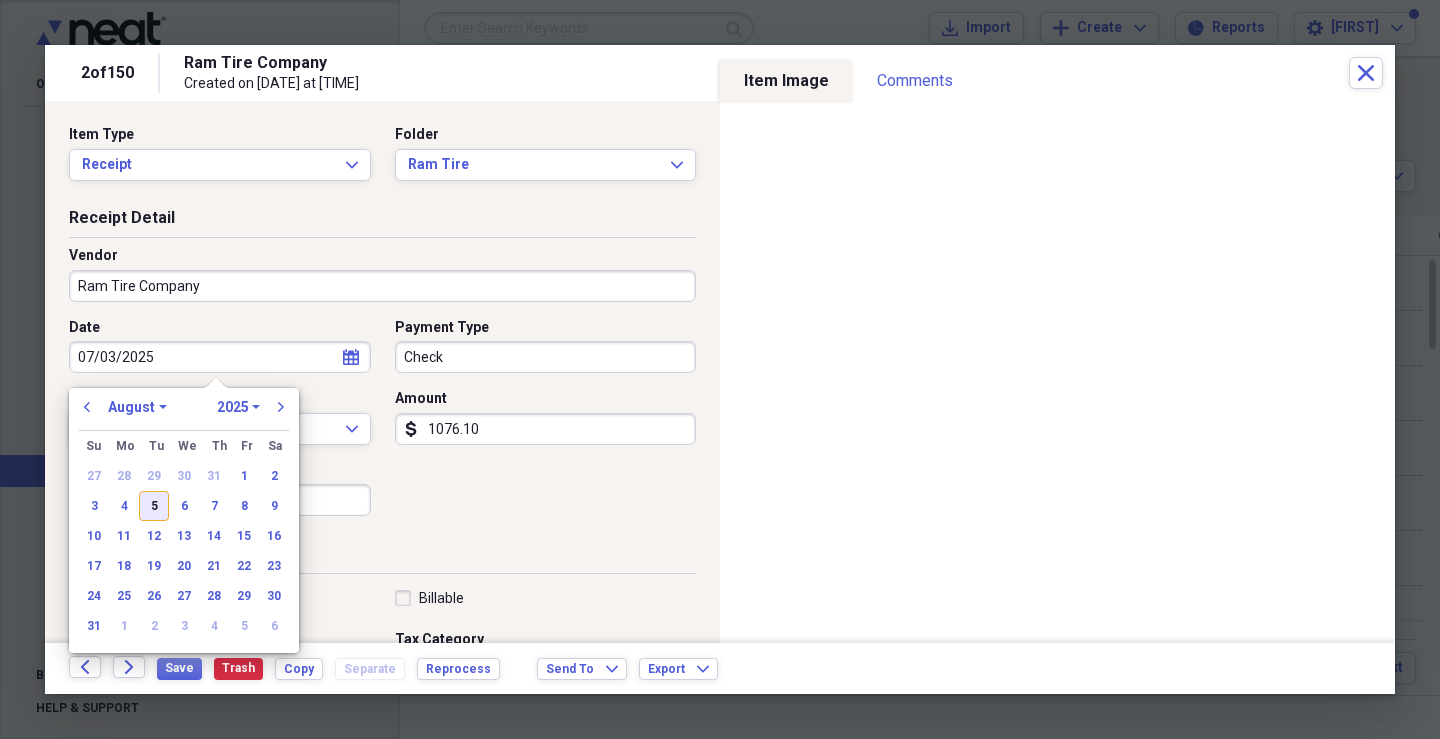 click on "5" at bounding box center (154, 506) 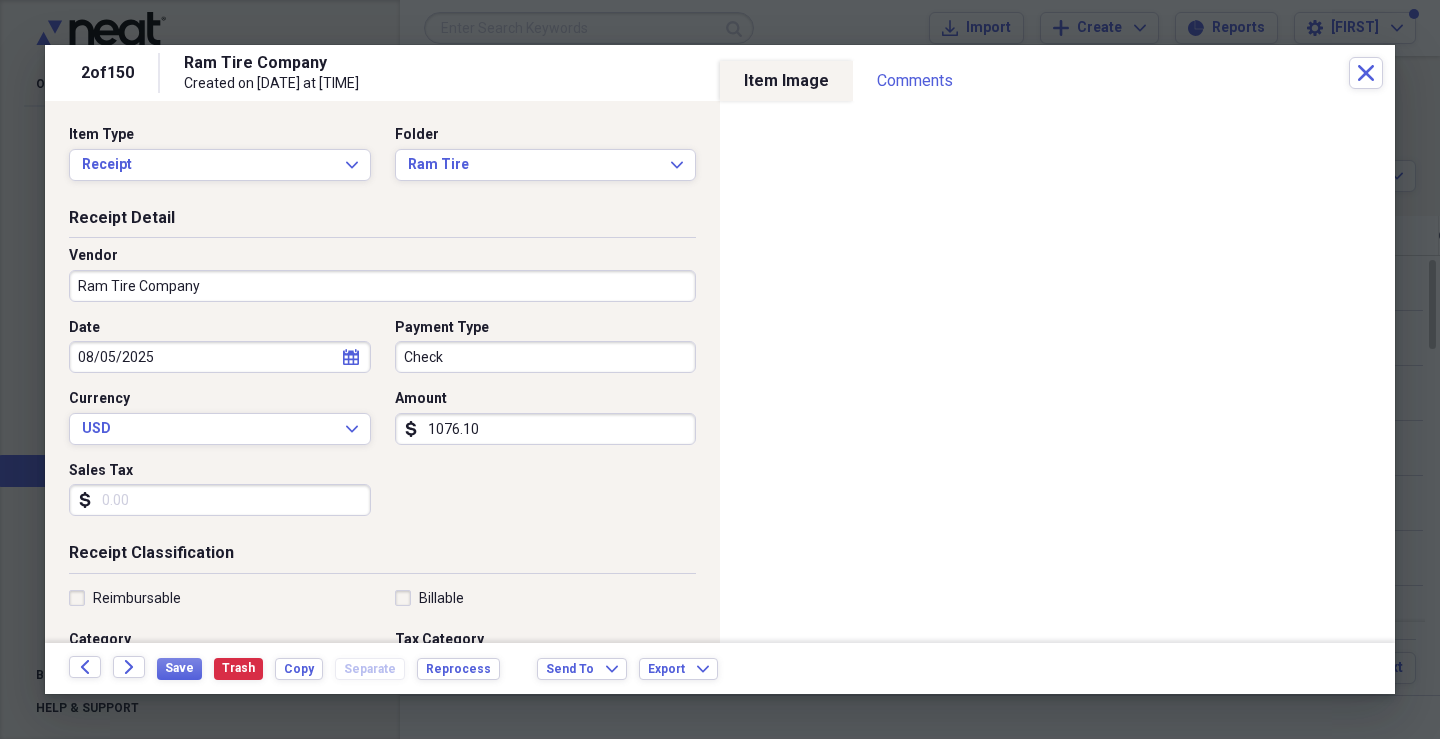 type on "08/05/2025" 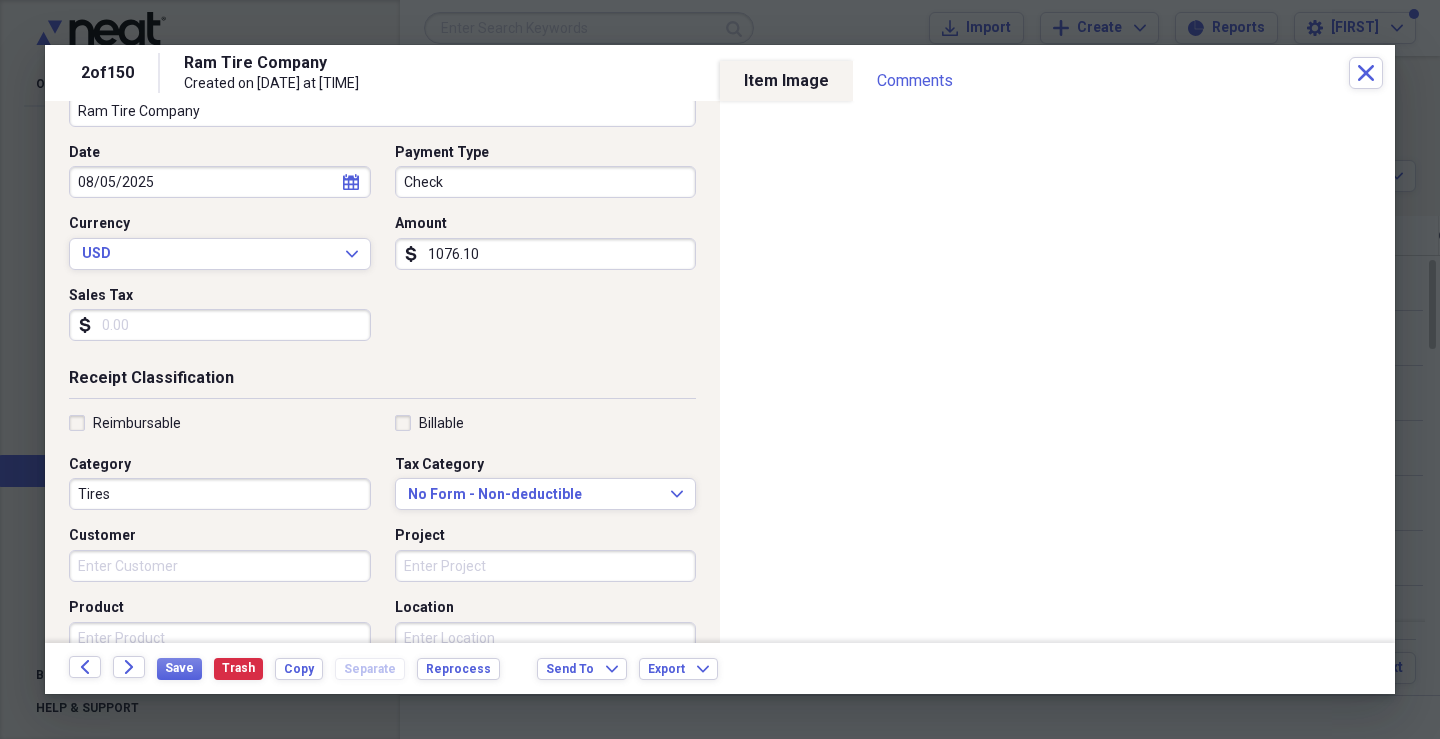 scroll, scrollTop: 200, scrollLeft: 0, axis: vertical 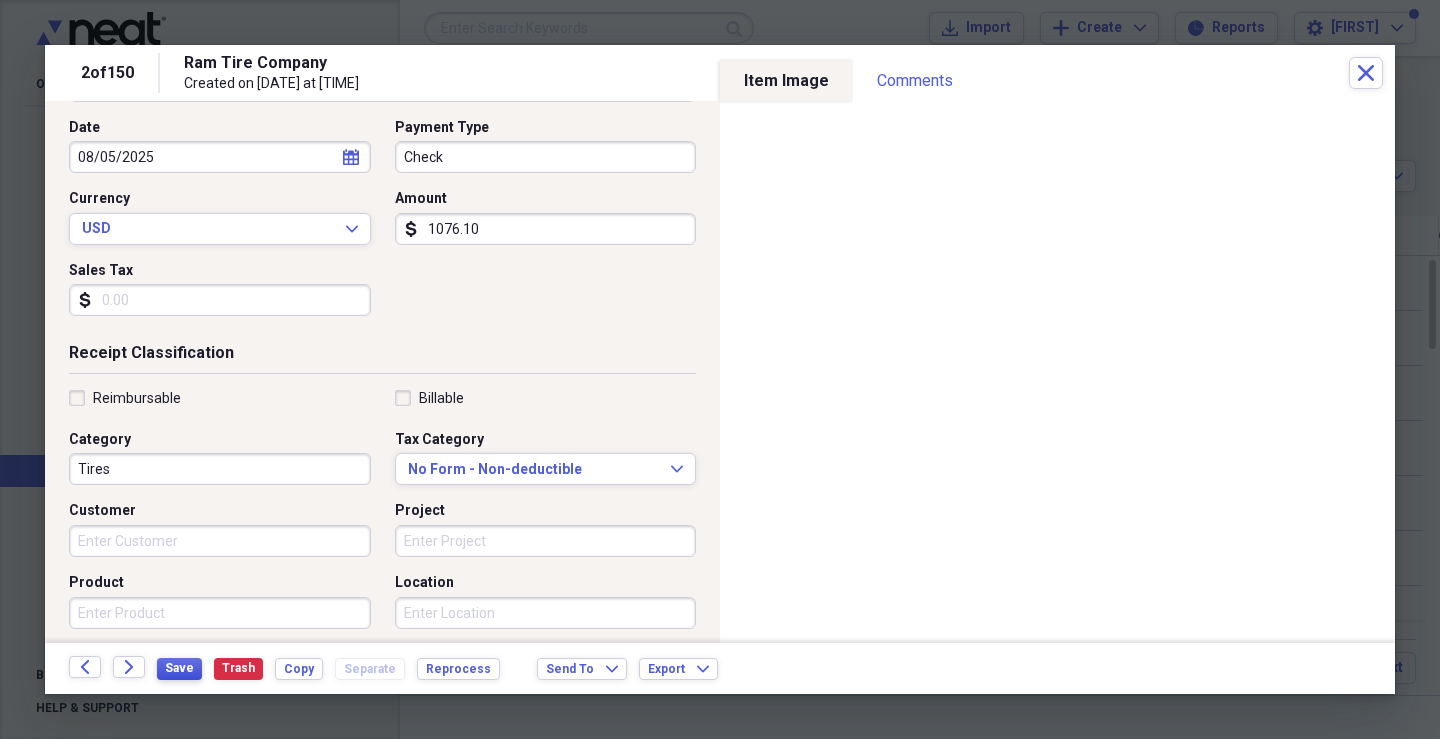 click on "Save" at bounding box center [179, 668] 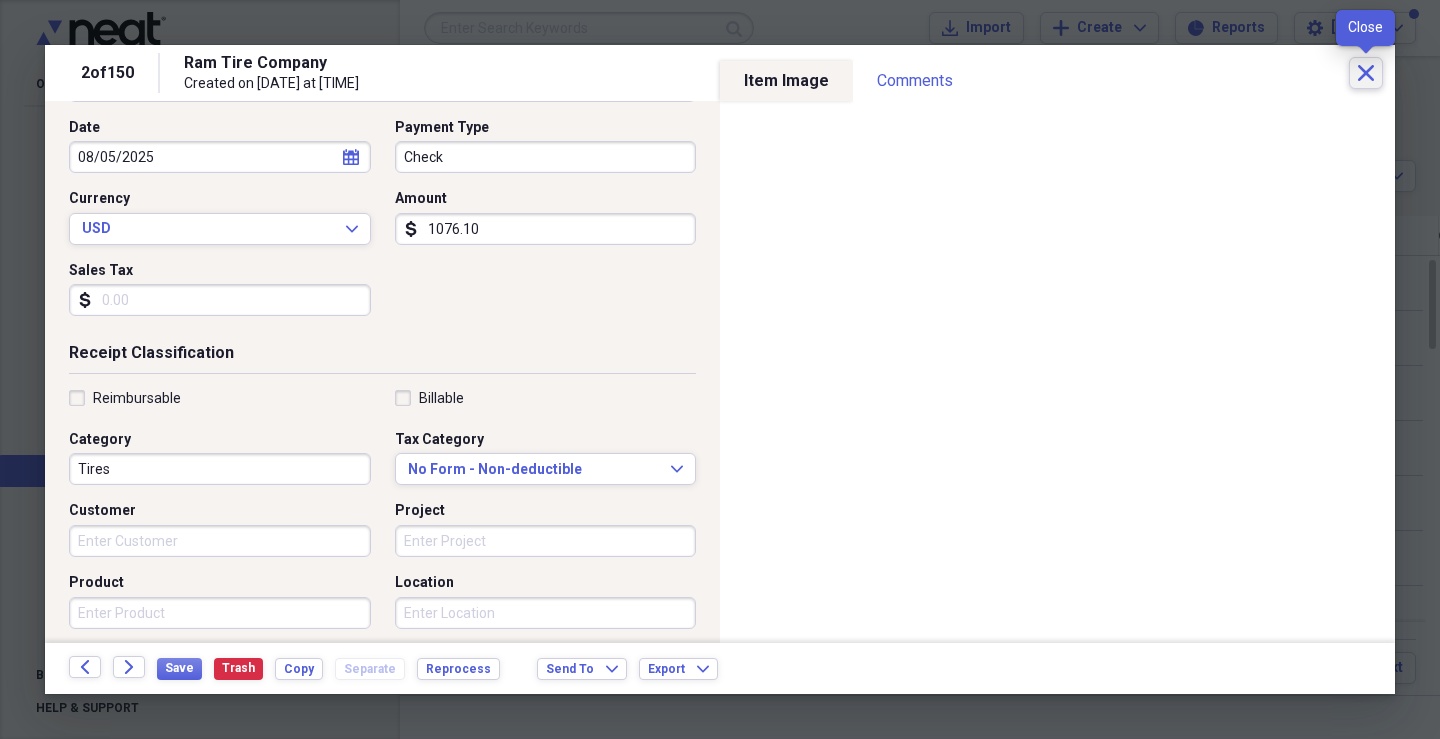click on "Close" 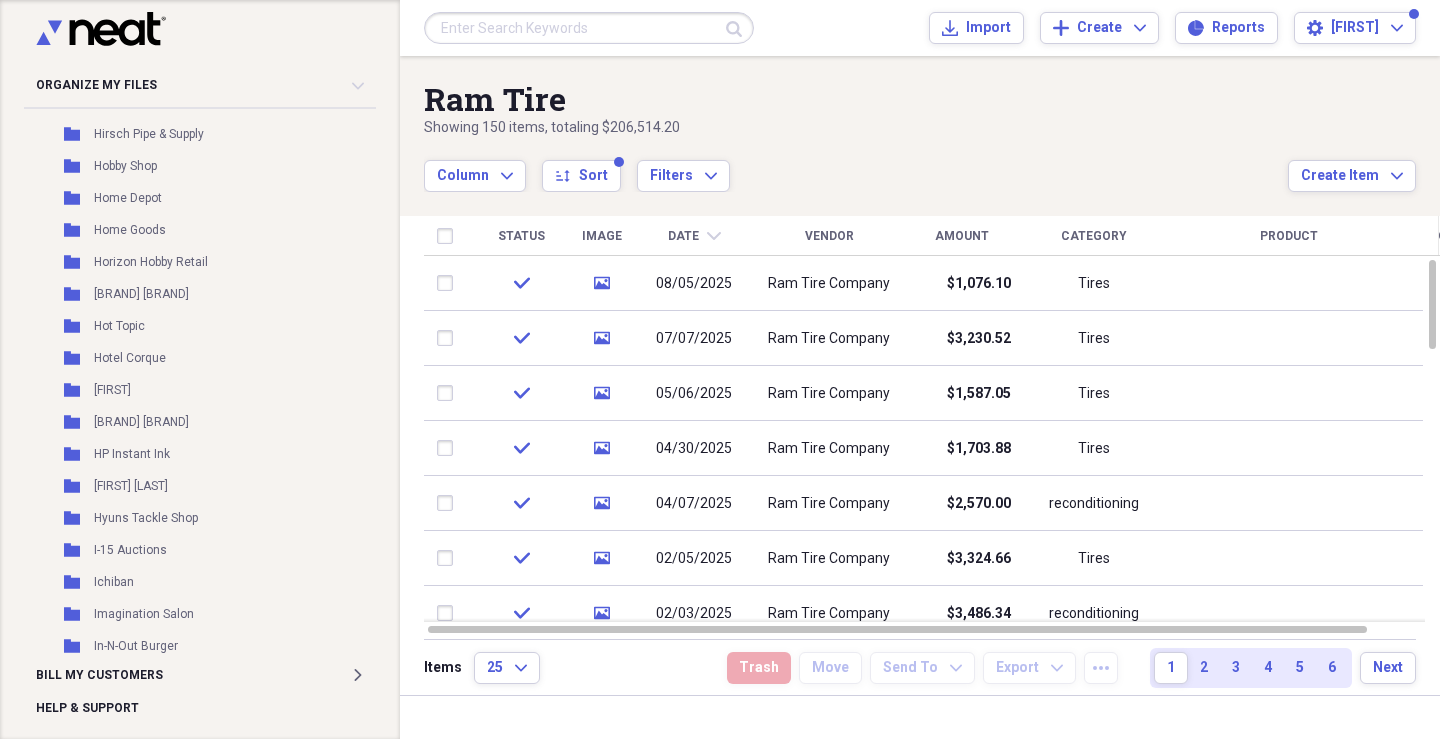scroll, scrollTop: 12692, scrollLeft: 0, axis: vertical 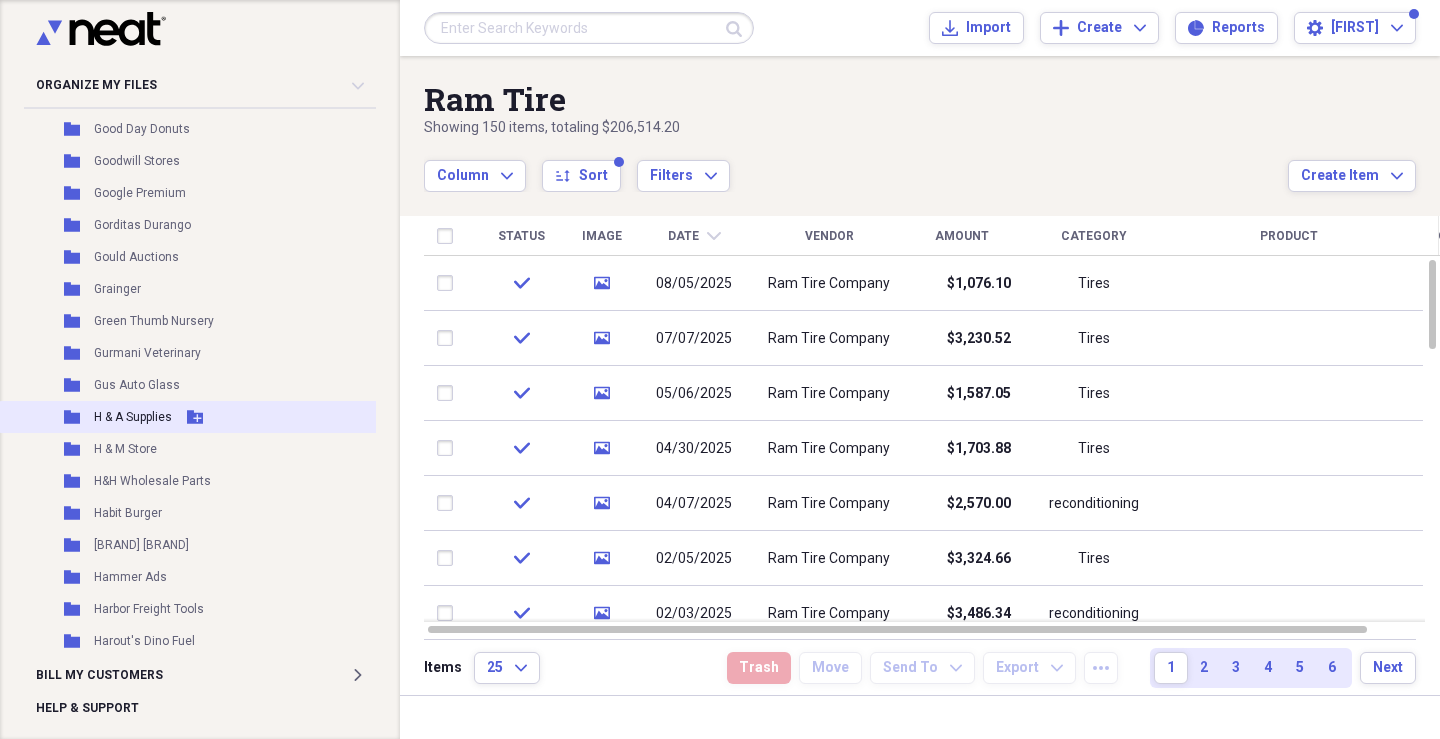 click on "H & A Supplies" at bounding box center (133, 417) 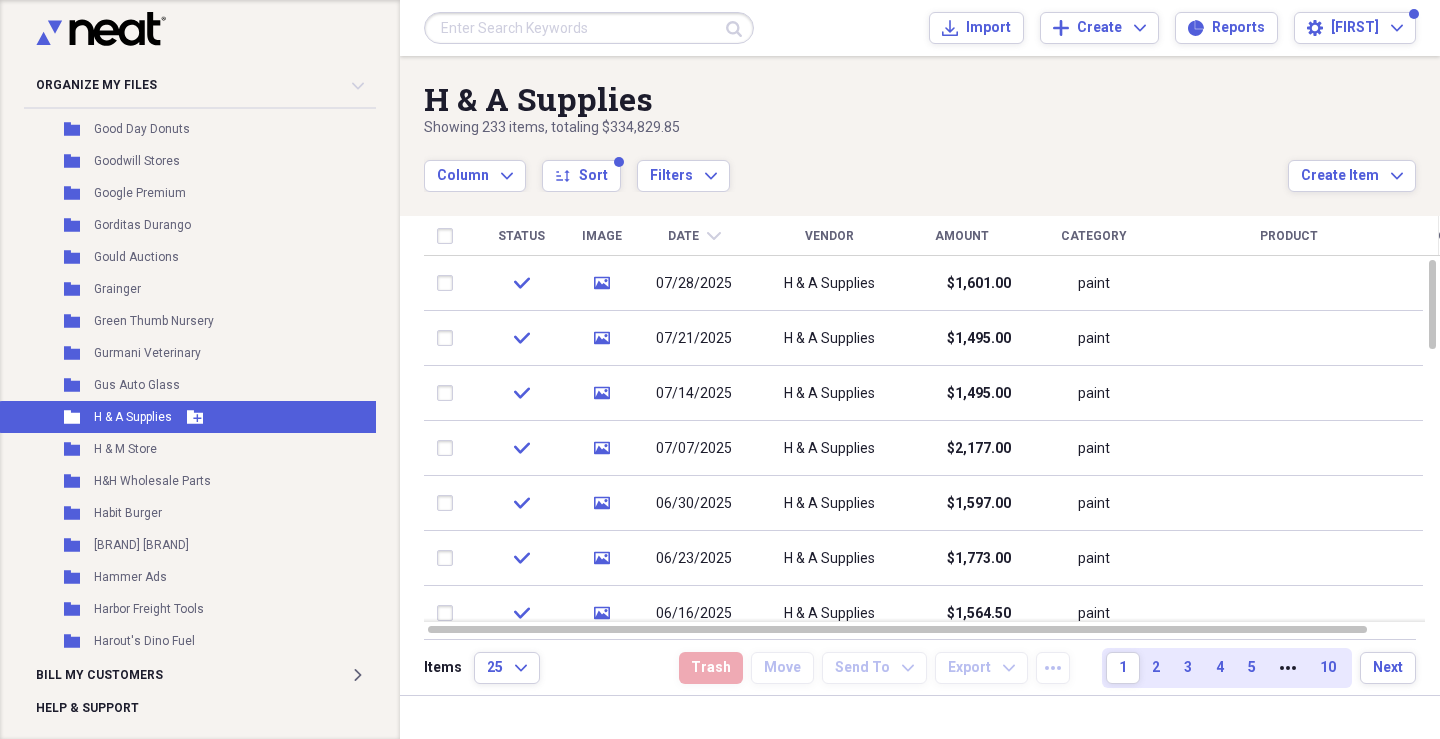 scroll, scrollTop: 12392, scrollLeft: 0, axis: vertical 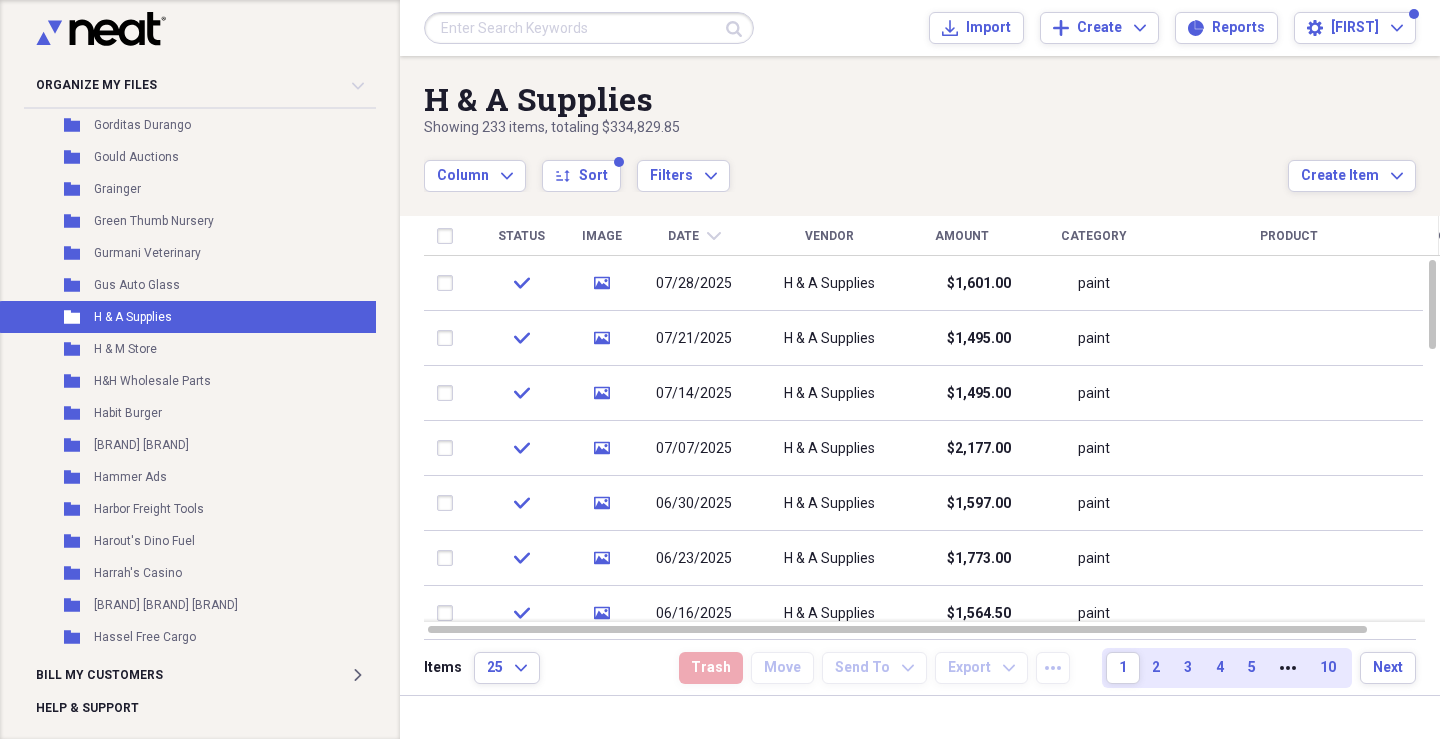 click on "chevron-down" 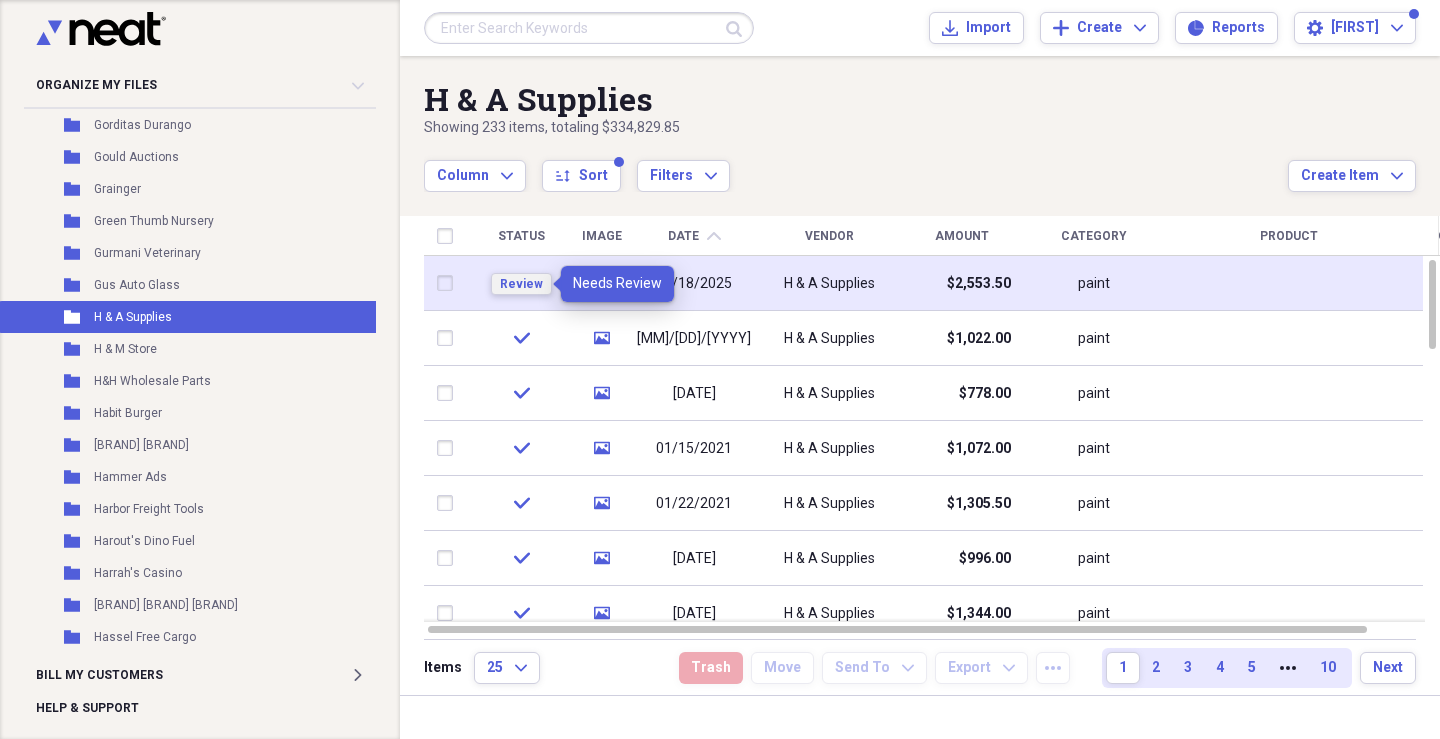 click on "Review" at bounding box center (521, 284) 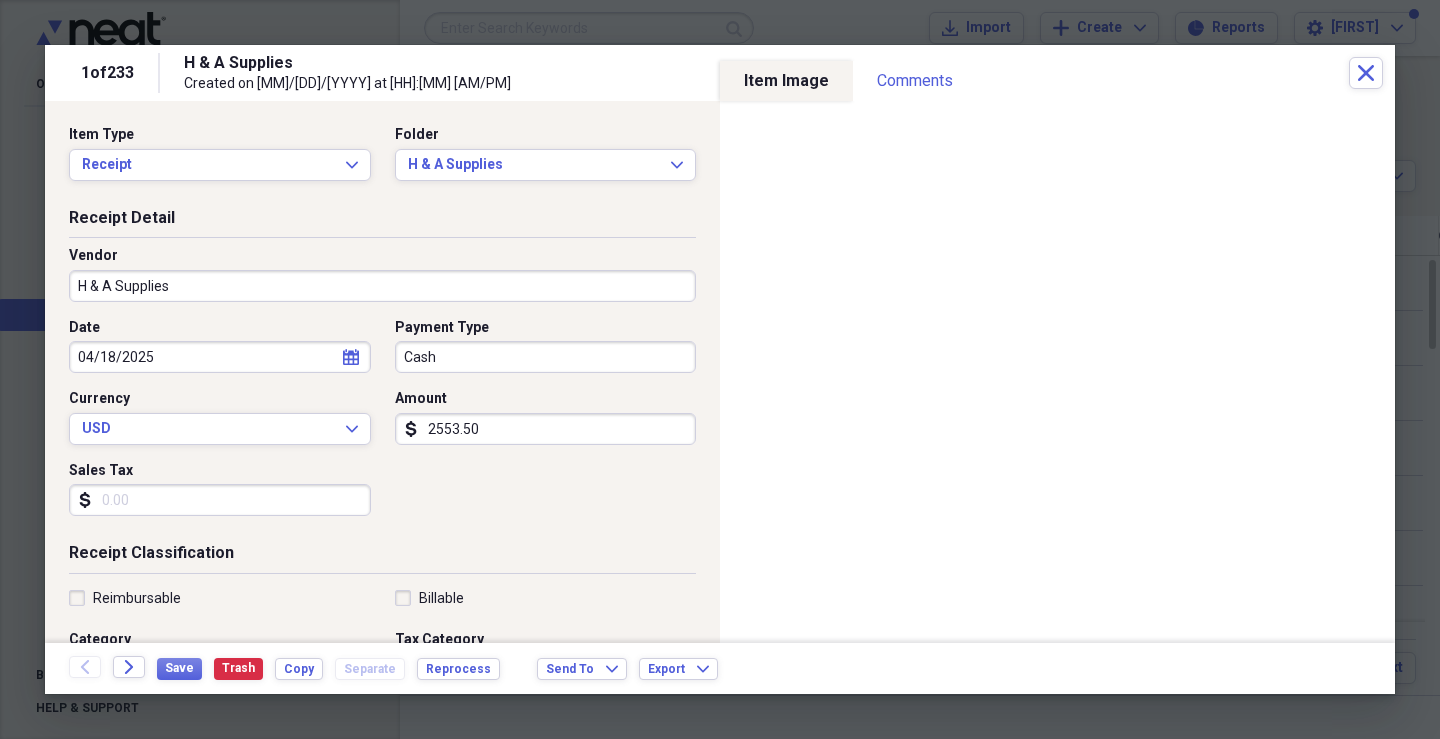 click on "Cash" at bounding box center [546, 357] 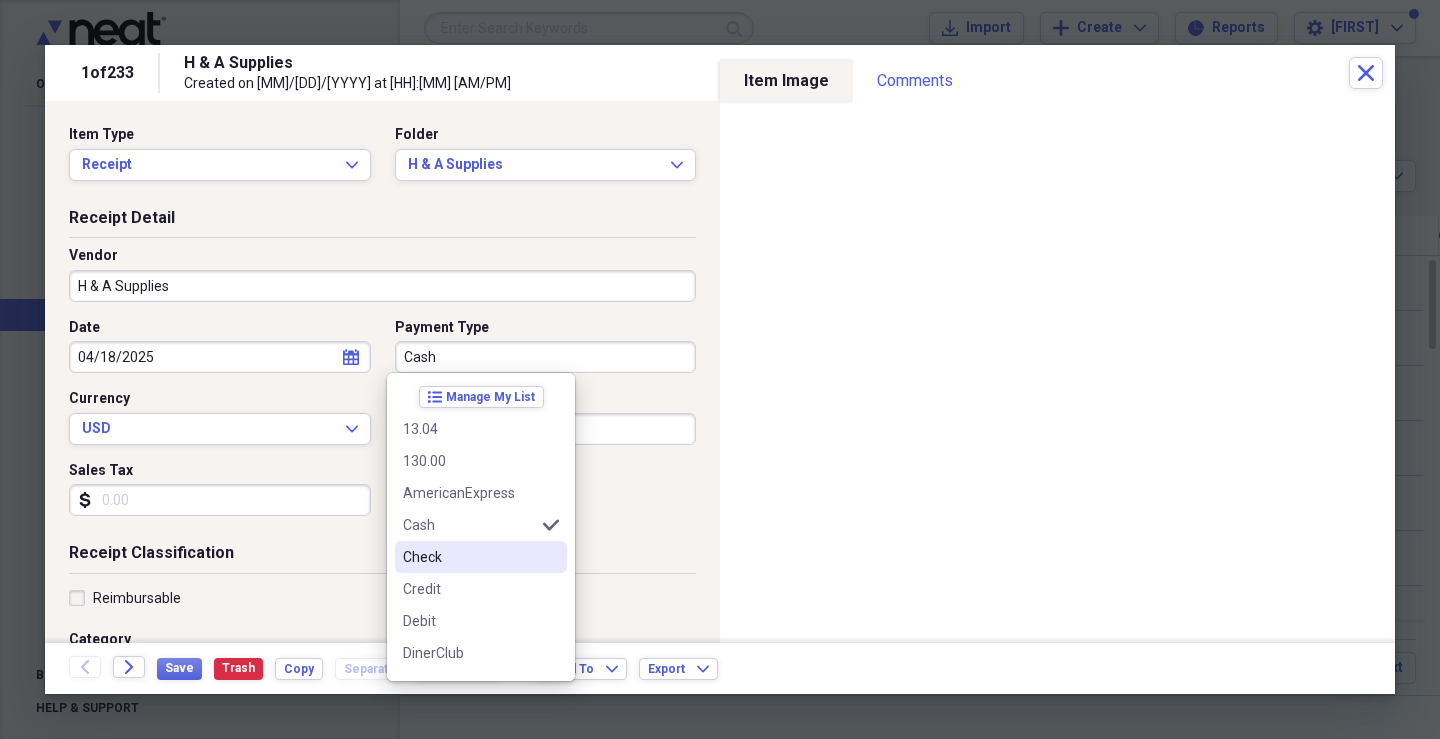 click on "Check" at bounding box center [469, 557] 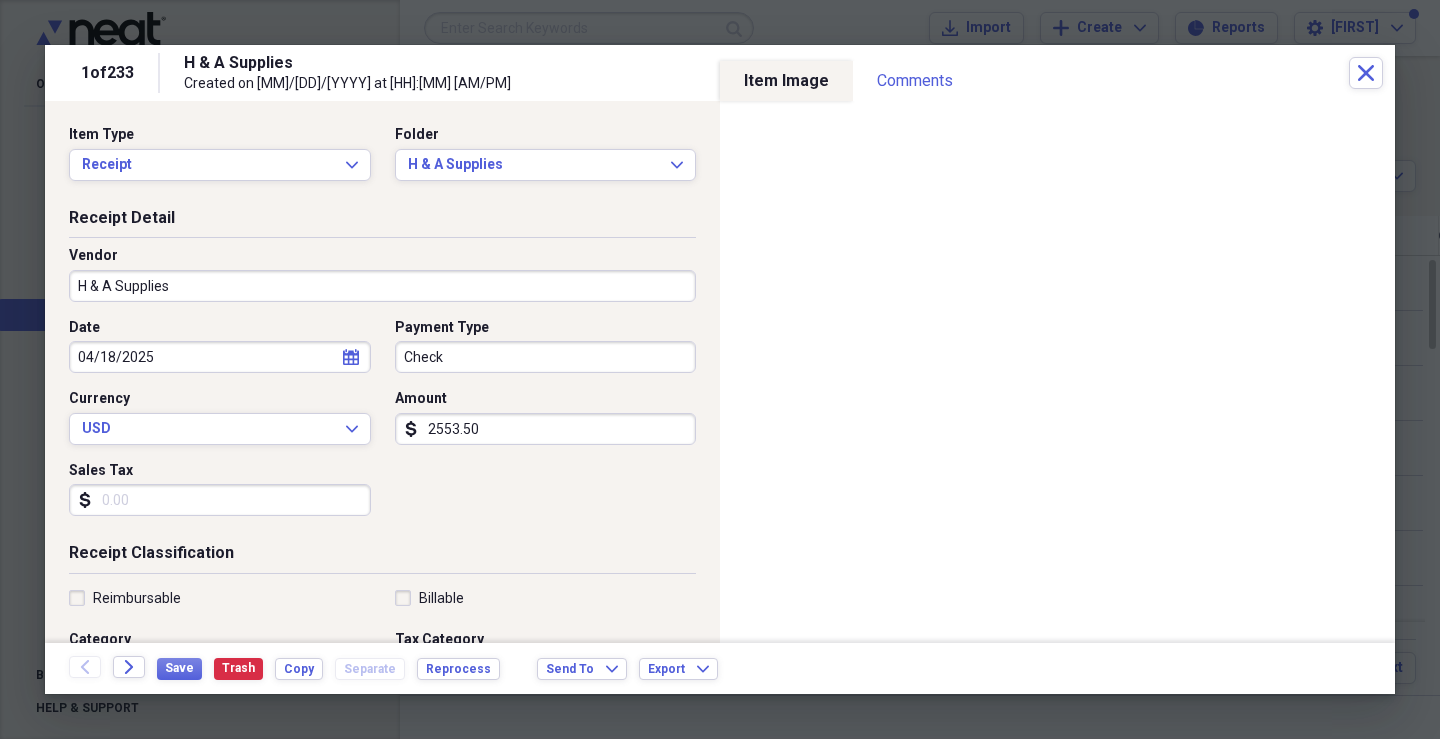 click 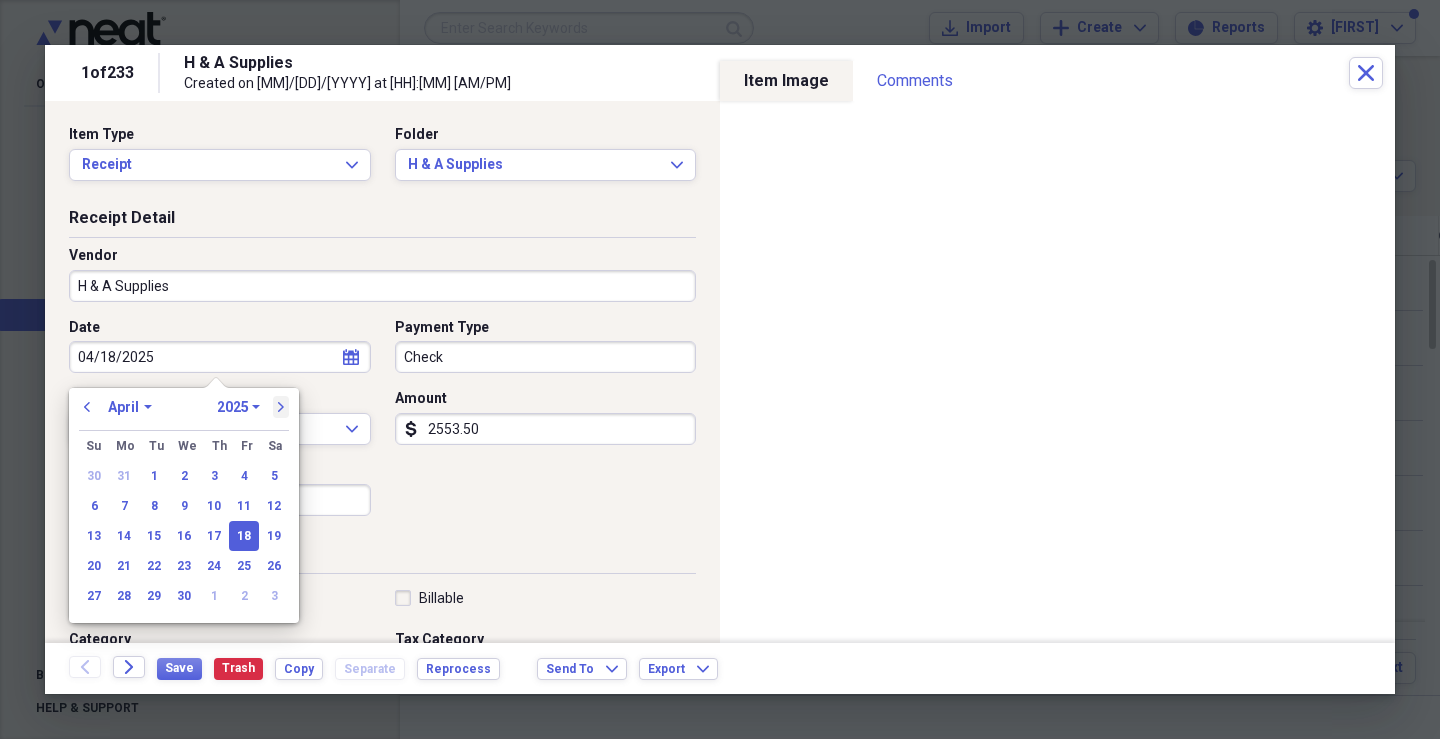 click on "next" at bounding box center (281, 407) 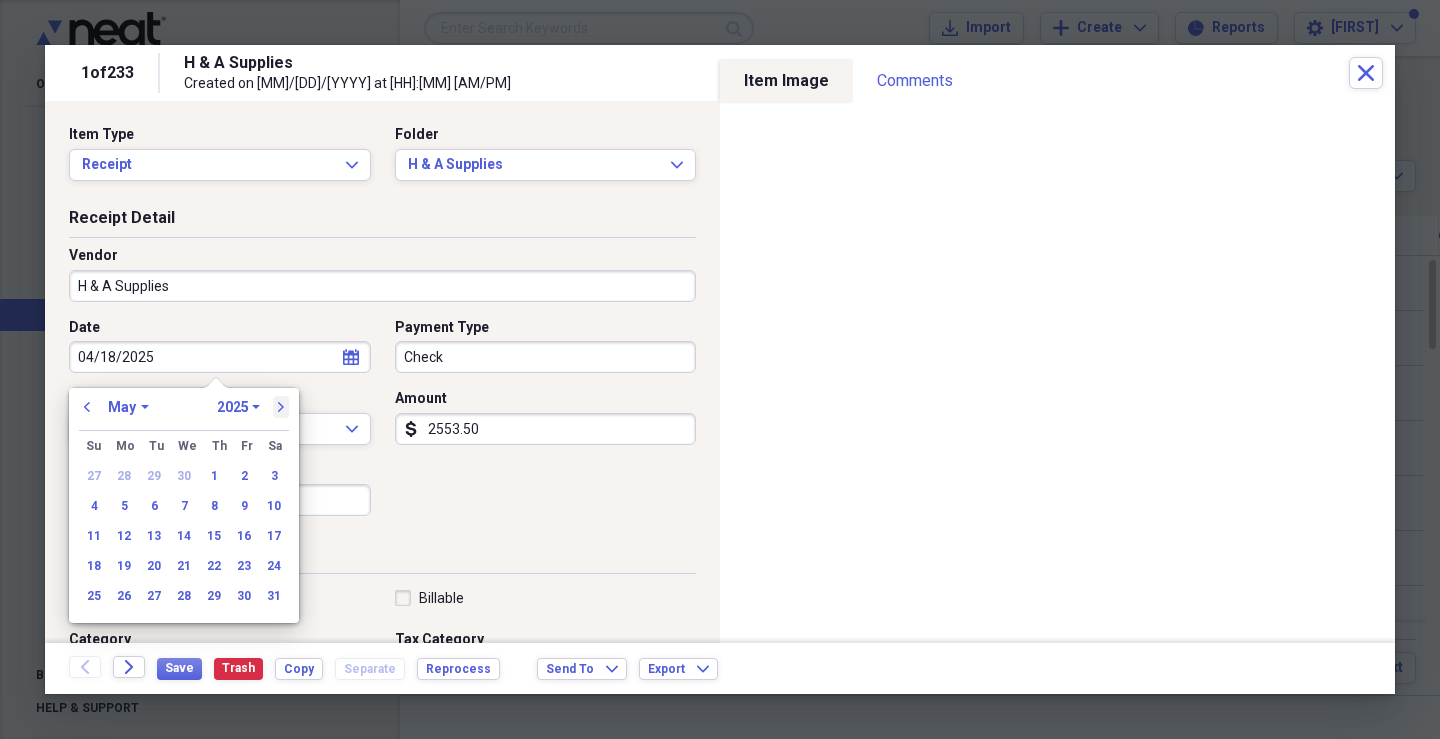 click on "next" at bounding box center [281, 407] 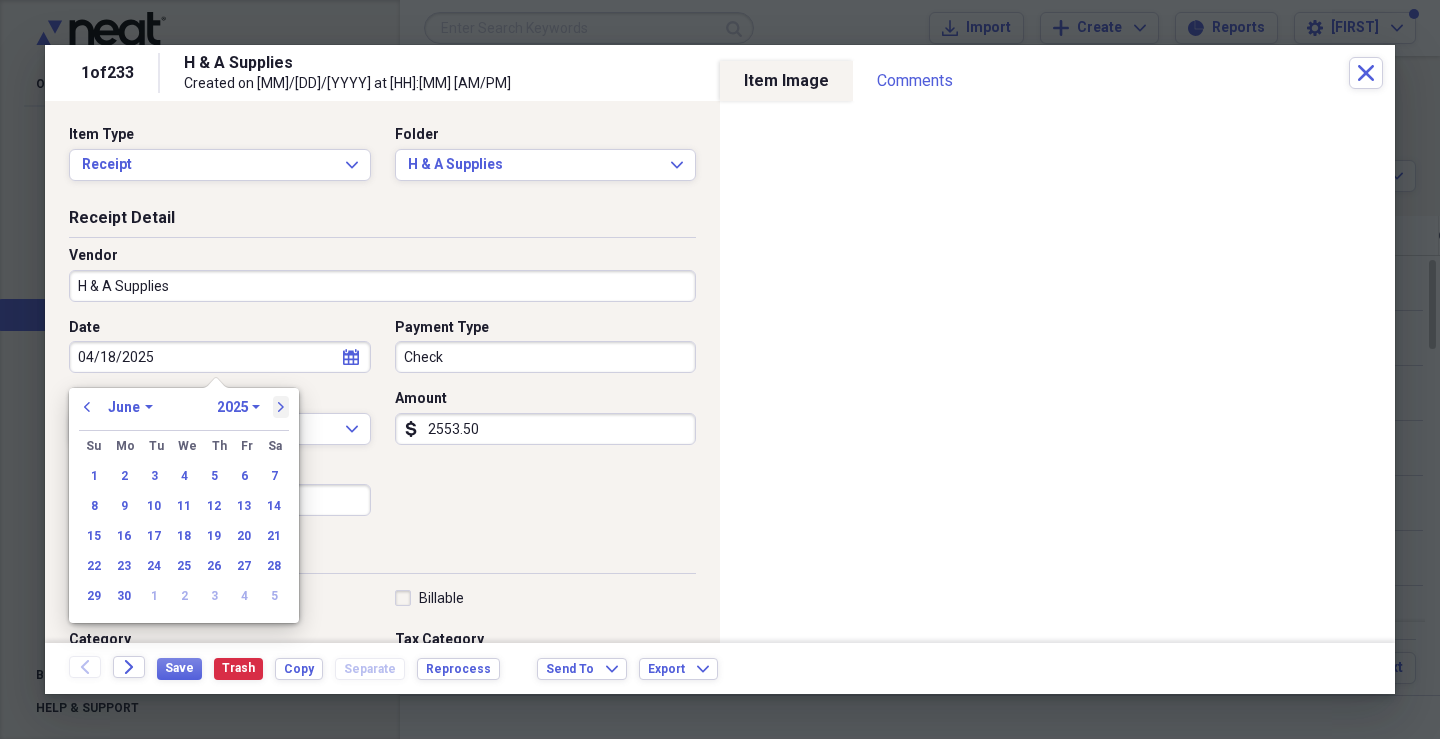 click on "next" at bounding box center [281, 407] 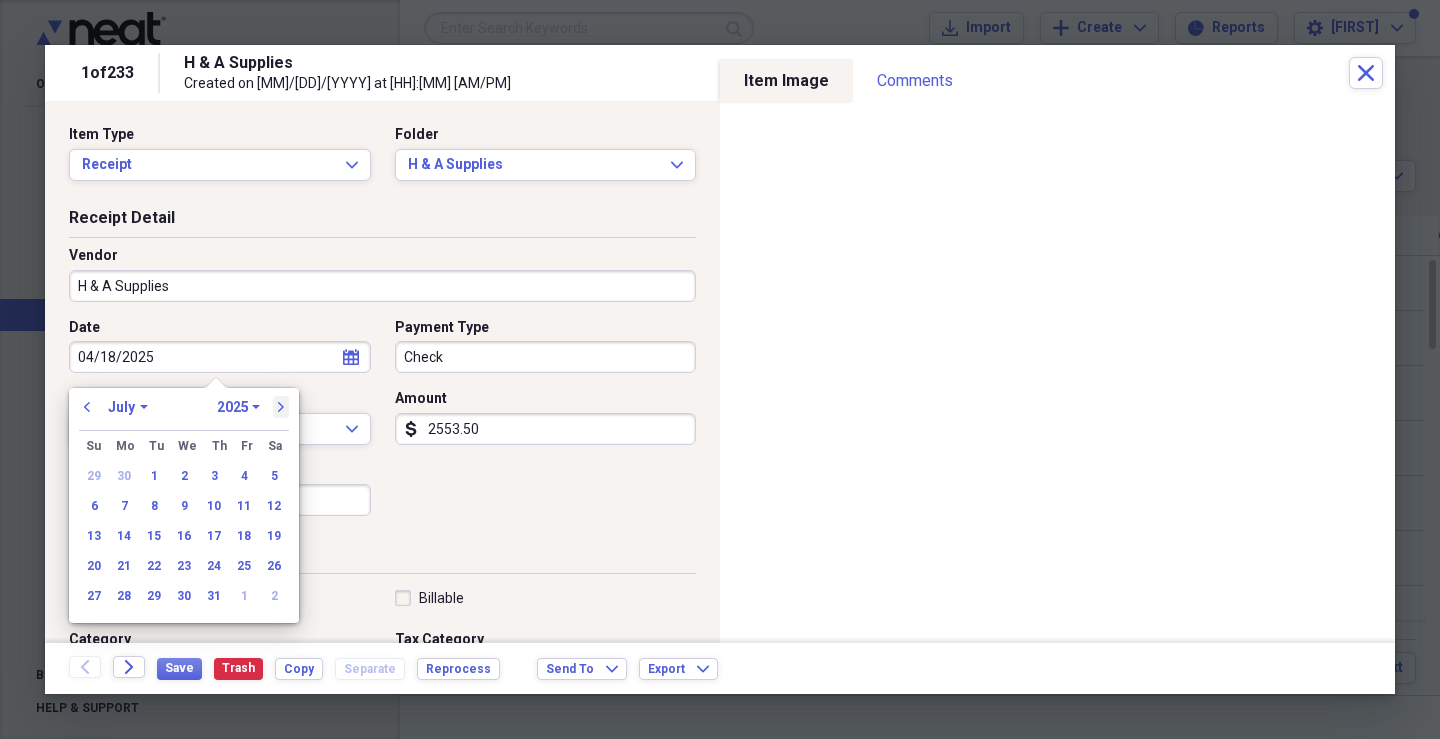 click on "next" at bounding box center (281, 407) 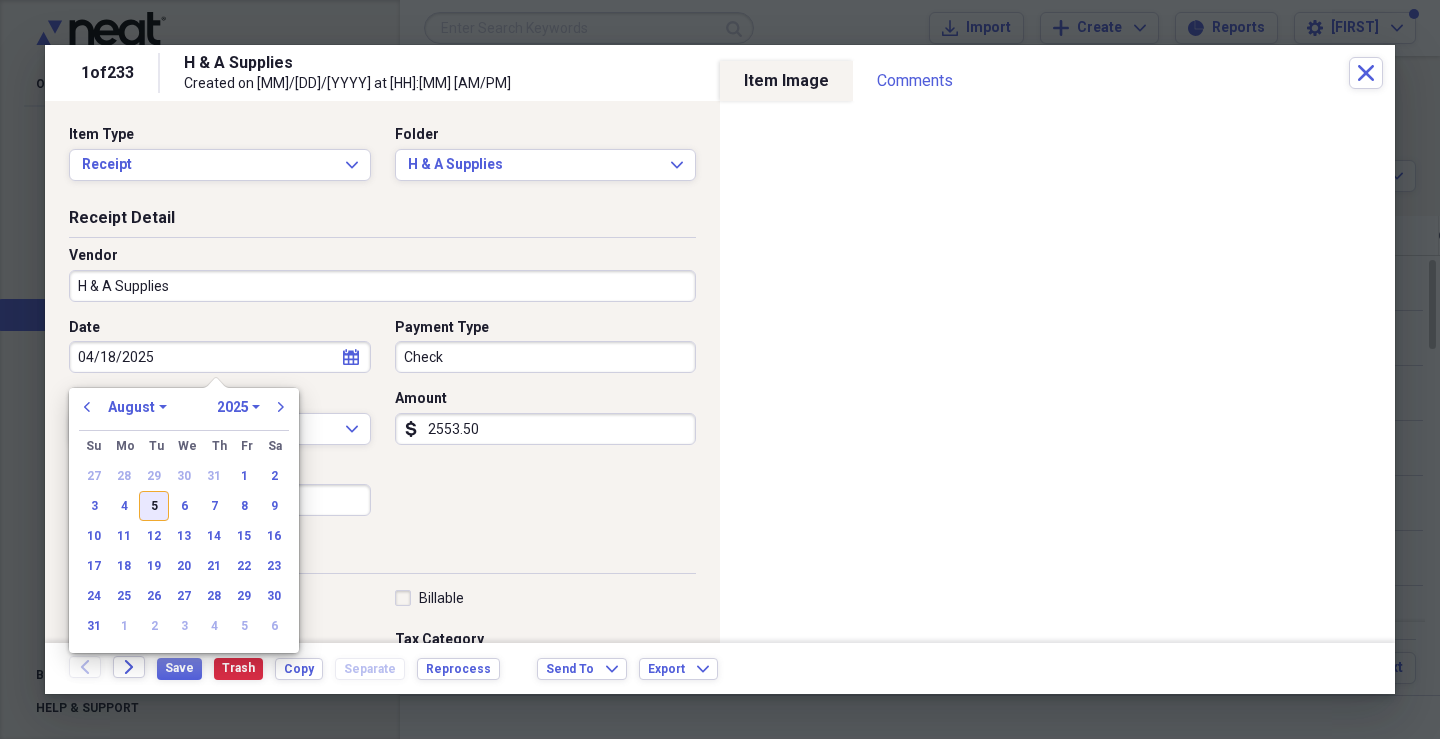 click on "5" at bounding box center [154, 506] 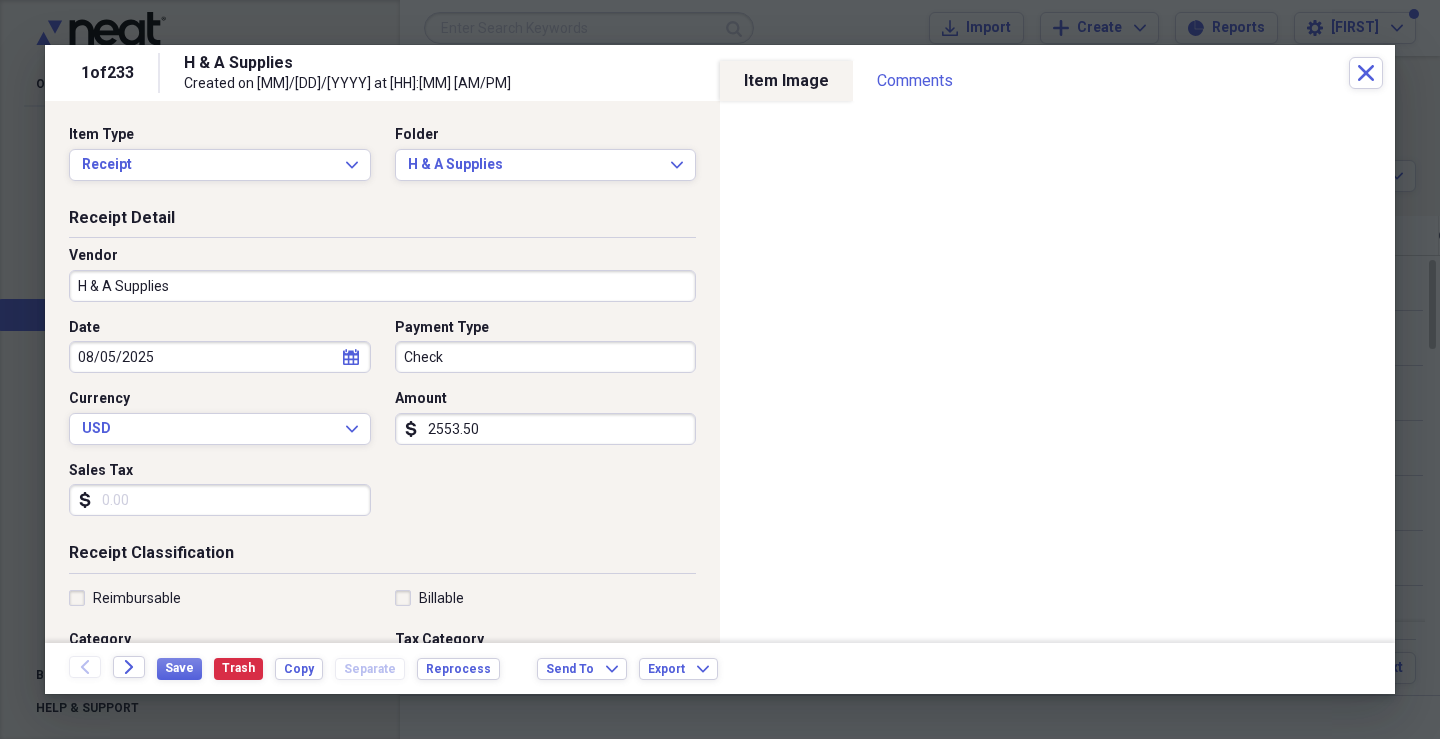 type on "08/05/2025" 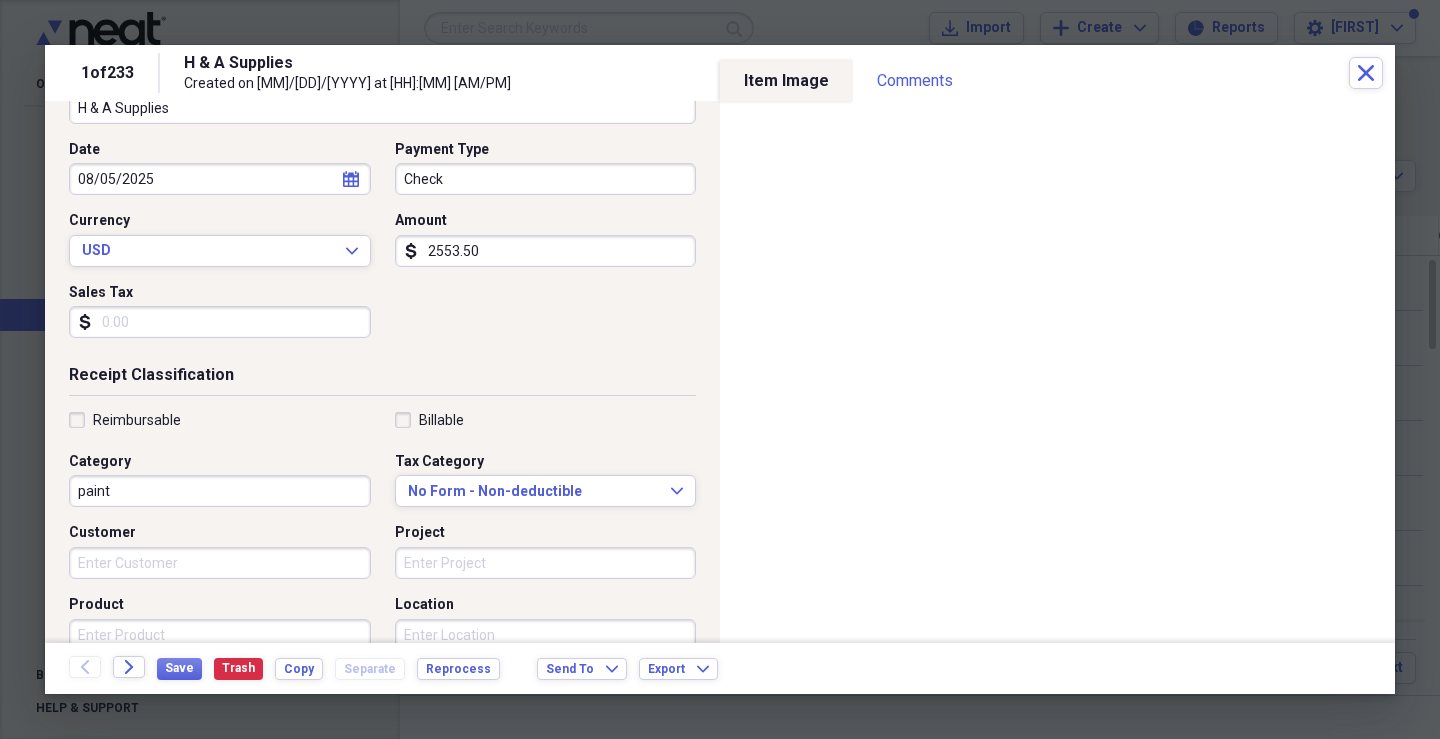 scroll, scrollTop: 200, scrollLeft: 0, axis: vertical 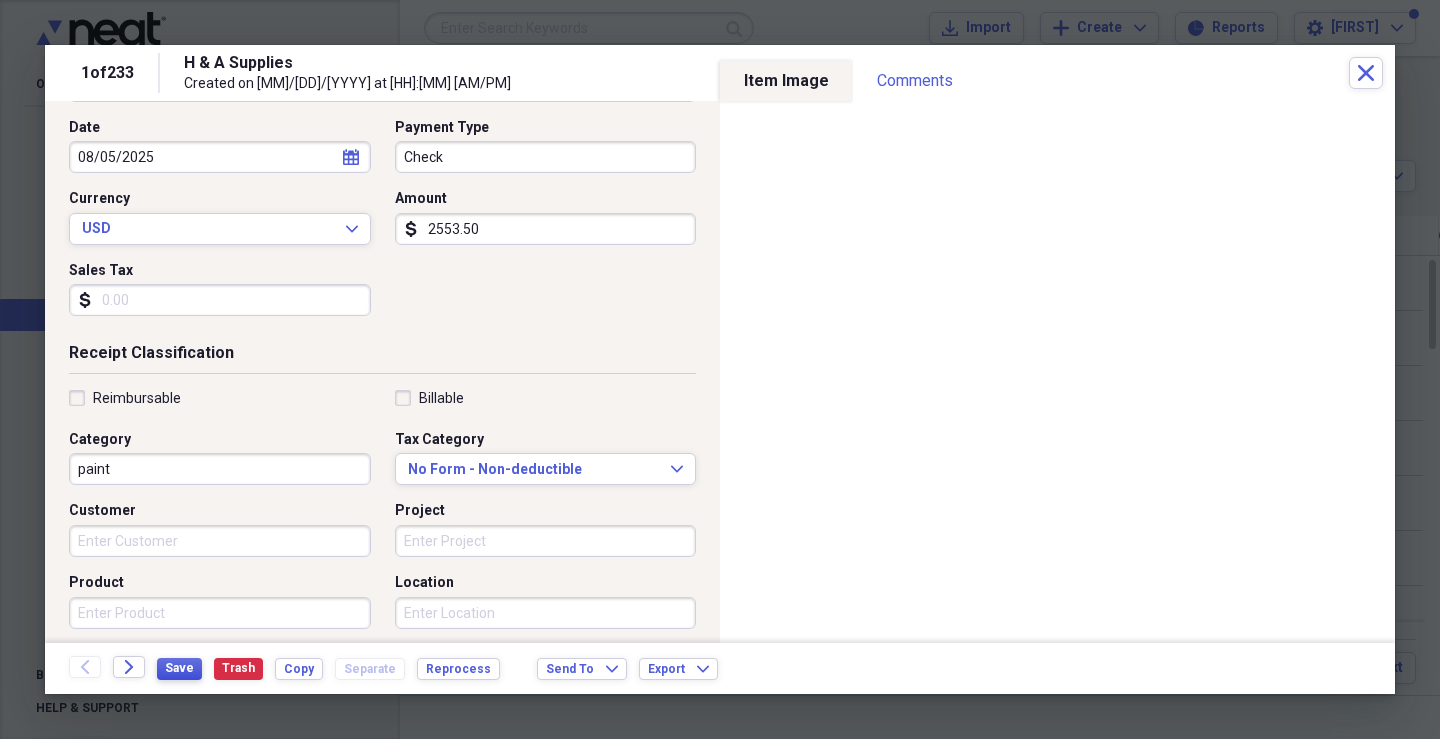 click on "Save" at bounding box center [179, 669] 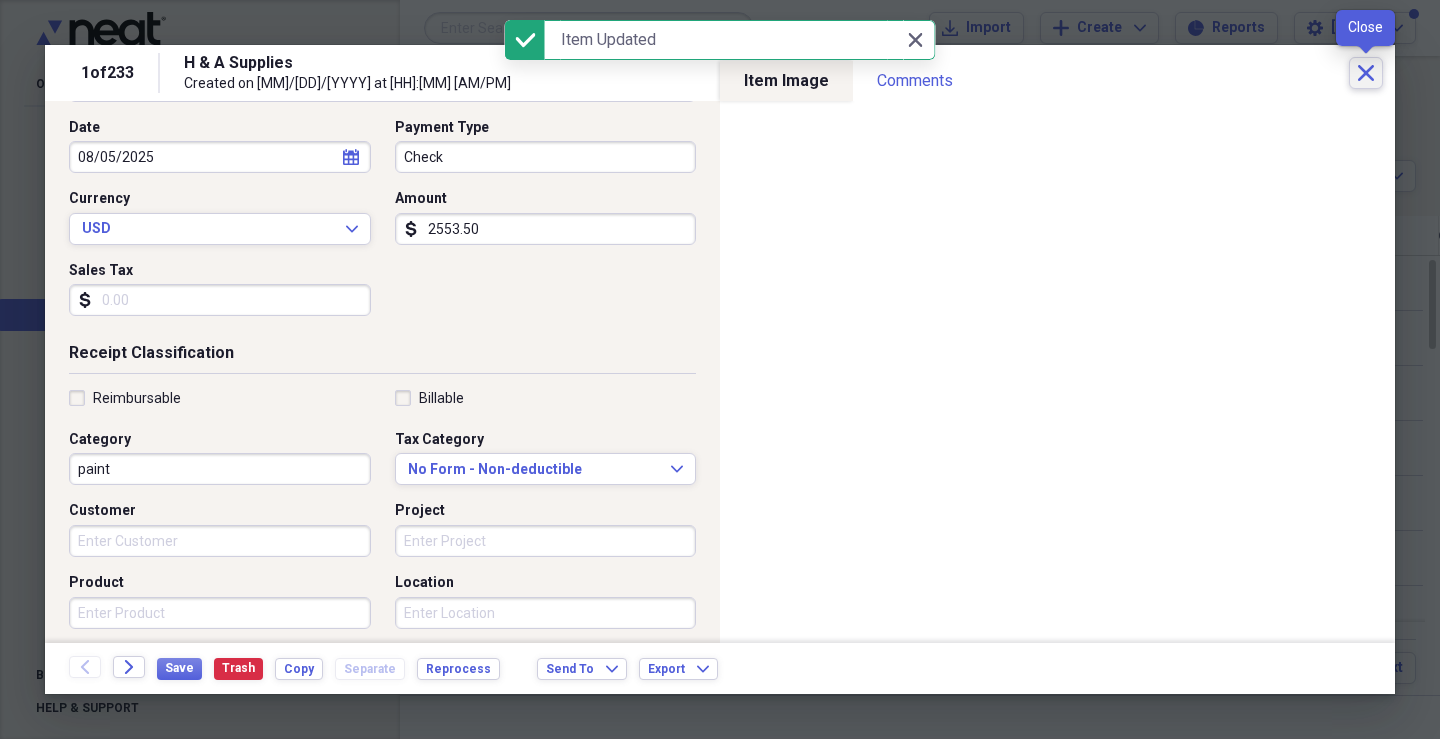 click 